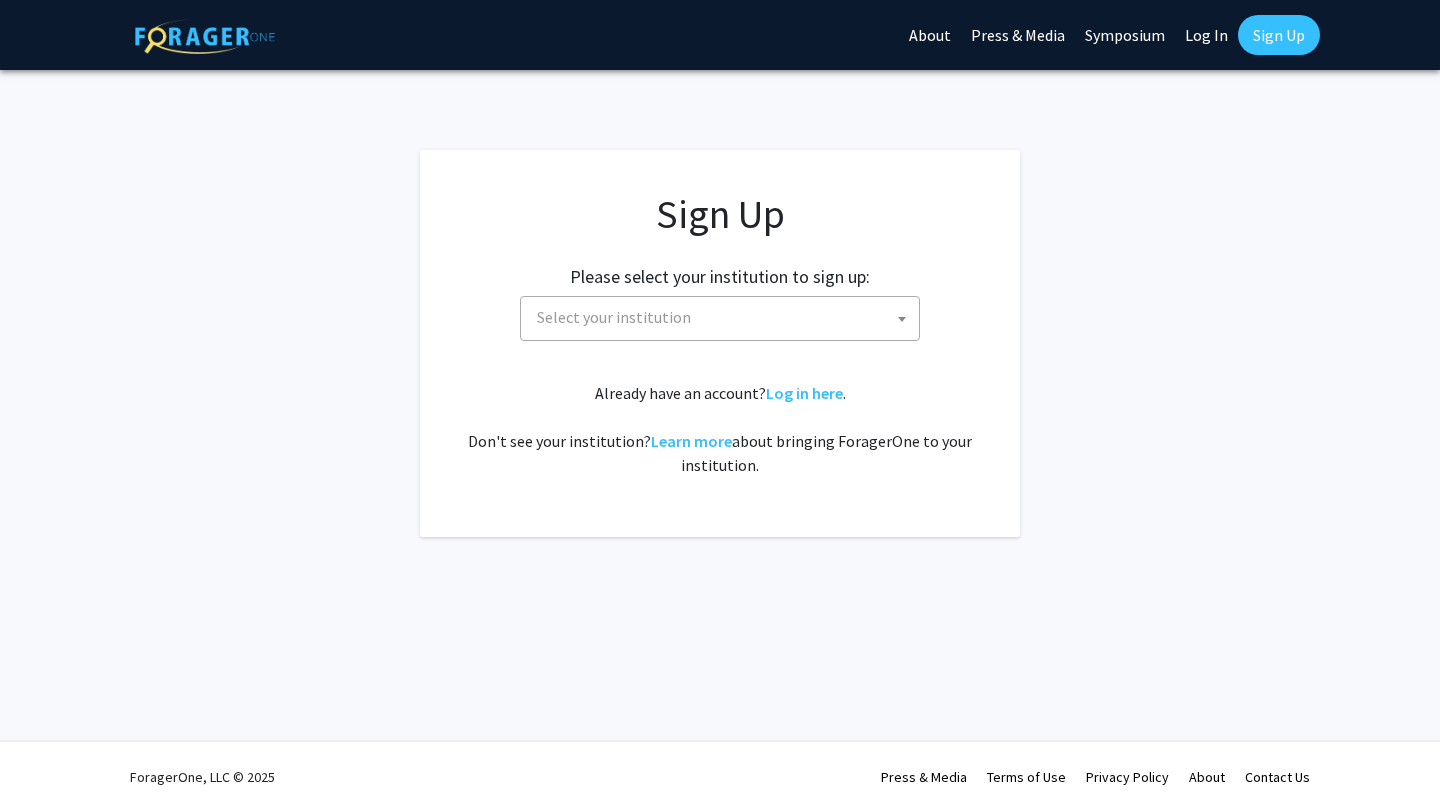 scroll, scrollTop: 0, scrollLeft: 0, axis: both 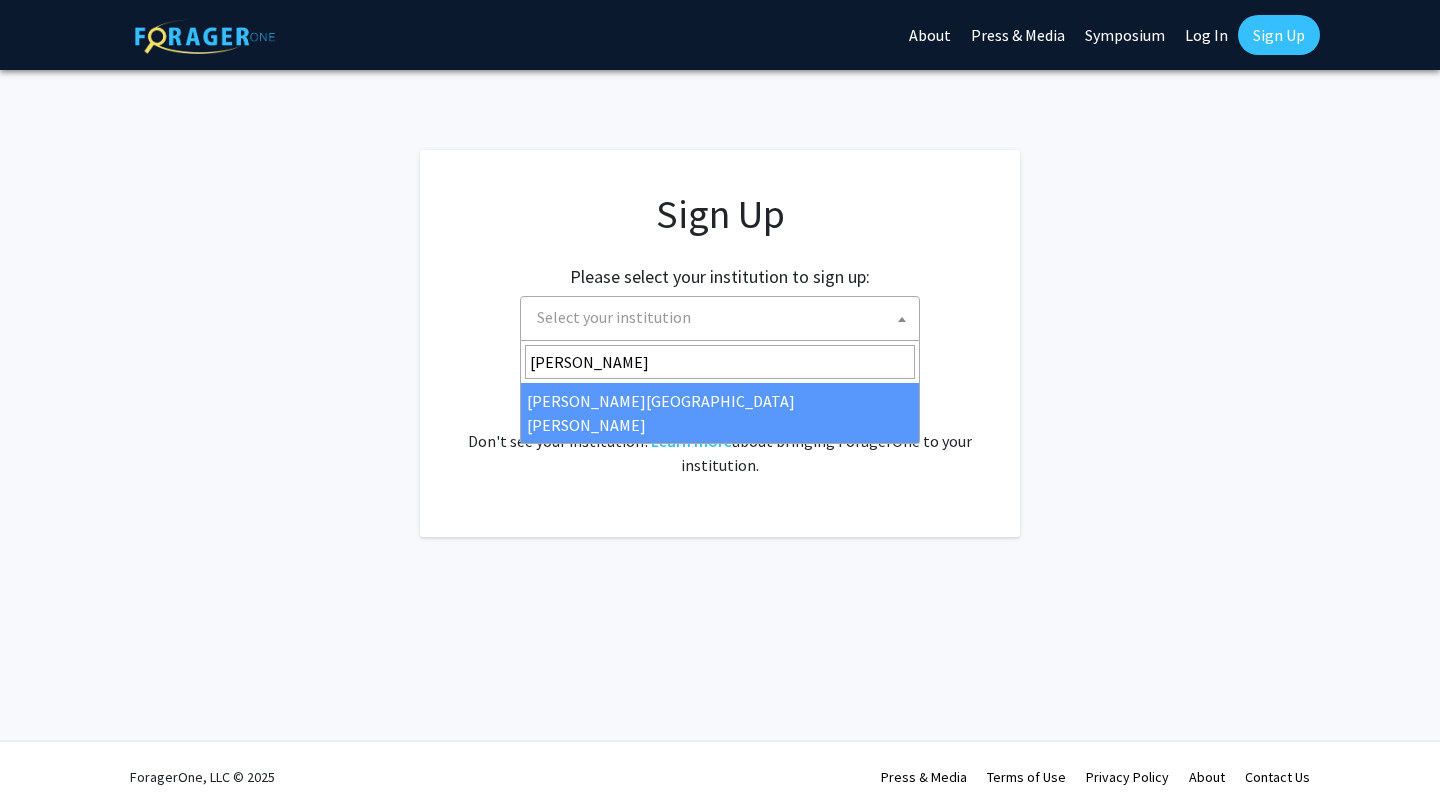 type on "john" 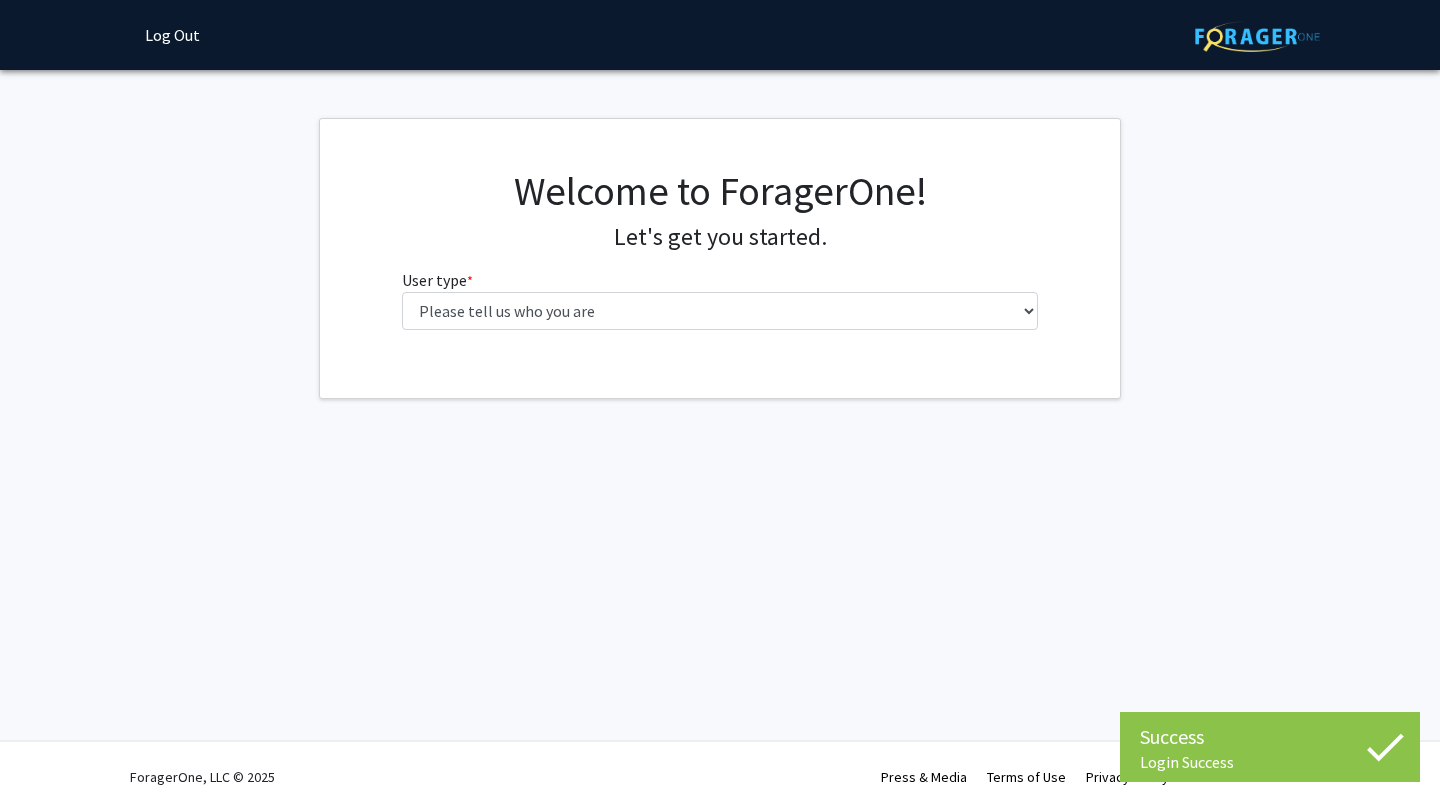 scroll, scrollTop: 0, scrollLeft: 0, axis: both 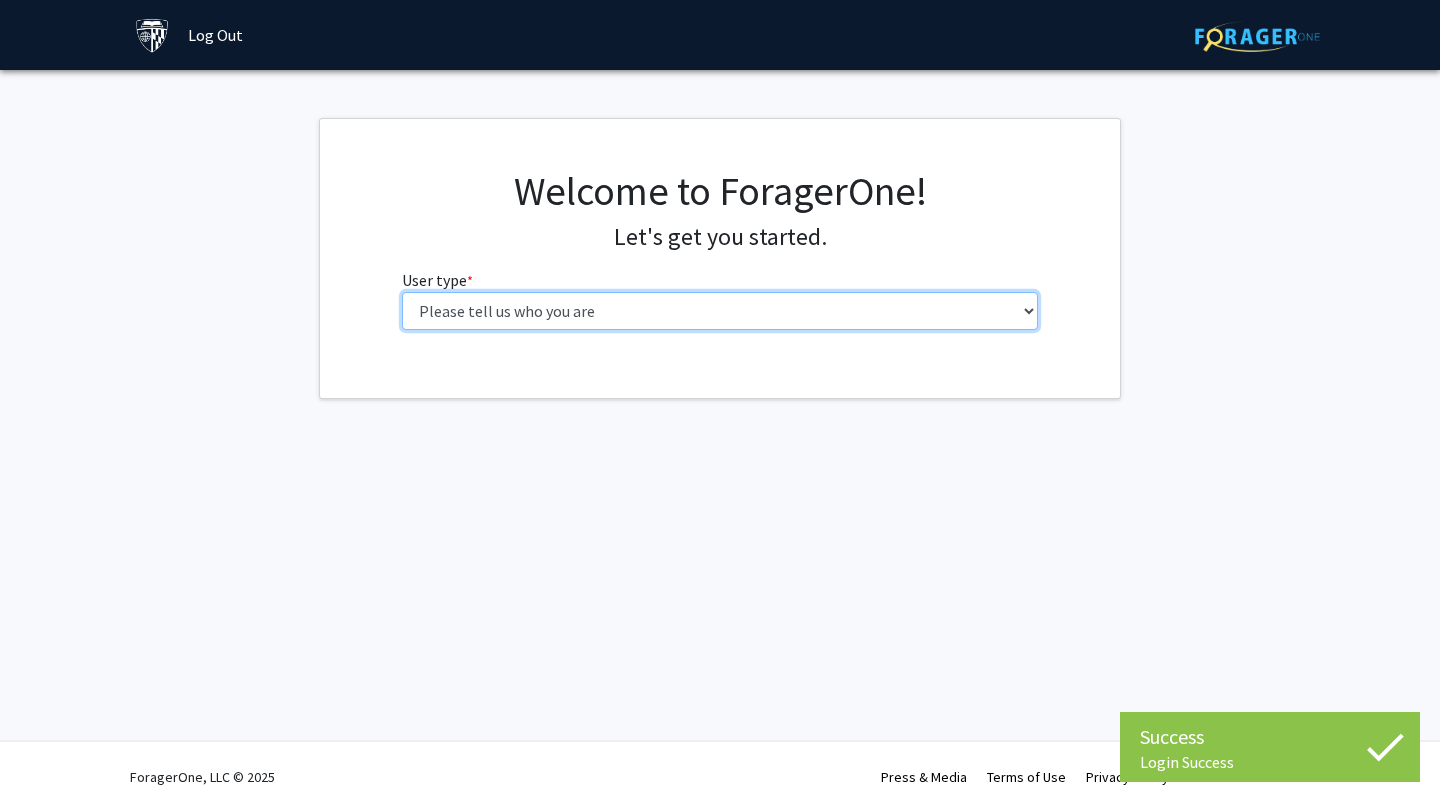 click on "Please tell us who you are  Undergraduate Student   Master's Student   Doctoral Candidate (PhD, MD, DMD, PharmD, etc.)   Postdoctoral Researcher / Research Staff / Medical Resident / Medical Fellow   Faculty   Administrative Staff" at bounding box center (720, 311) 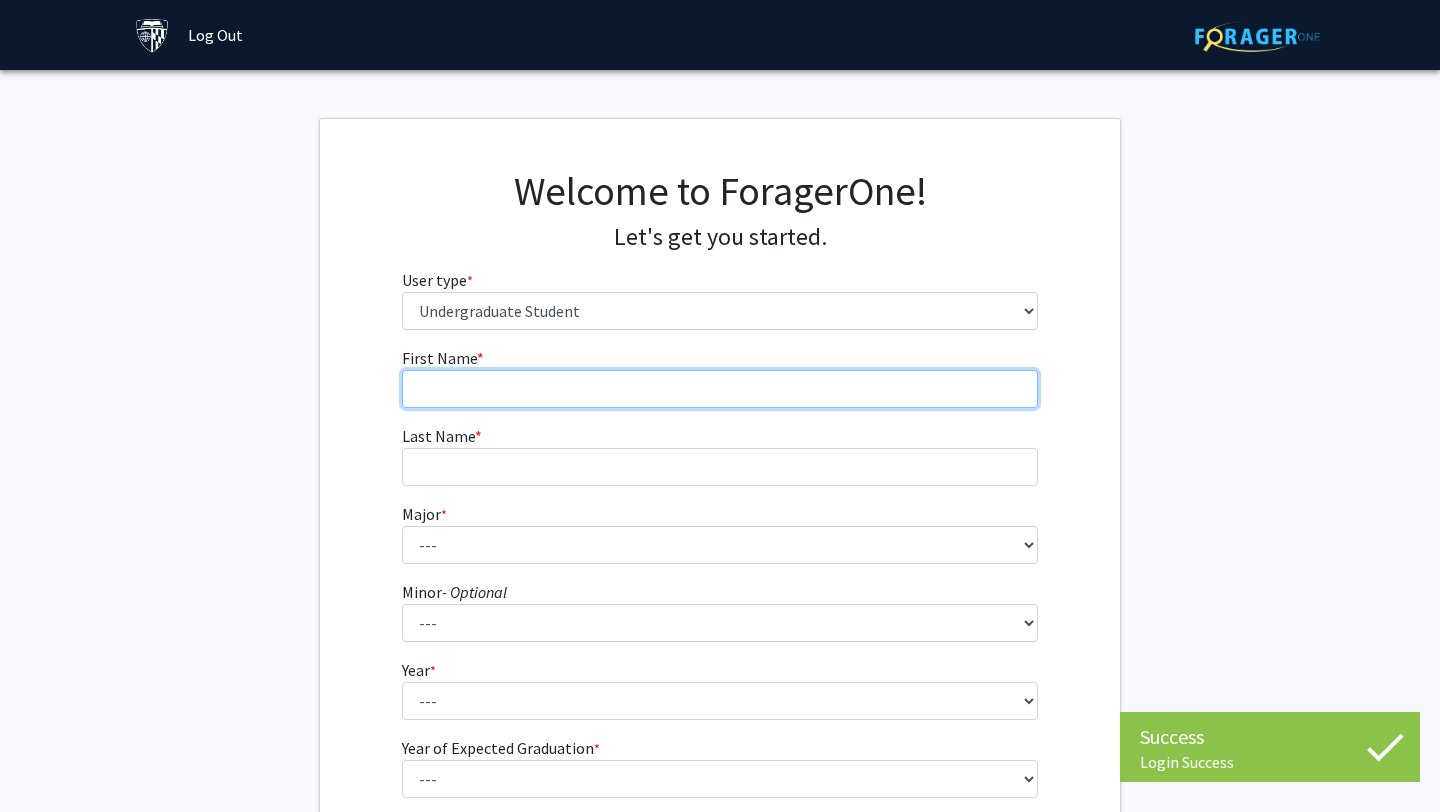 click on "First Name * required" at bounding box center (720, 389) 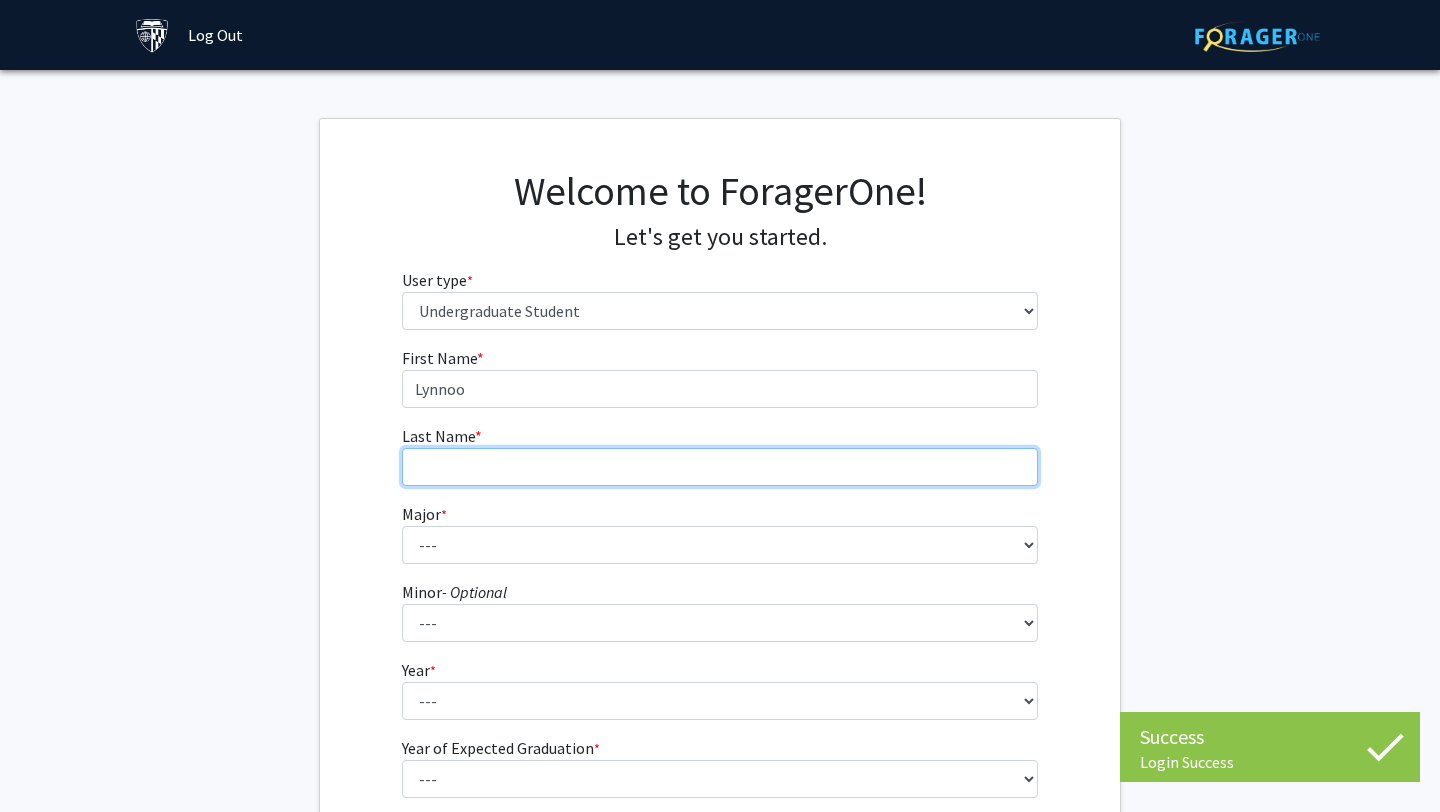 type on "[PERSON_NAME]" 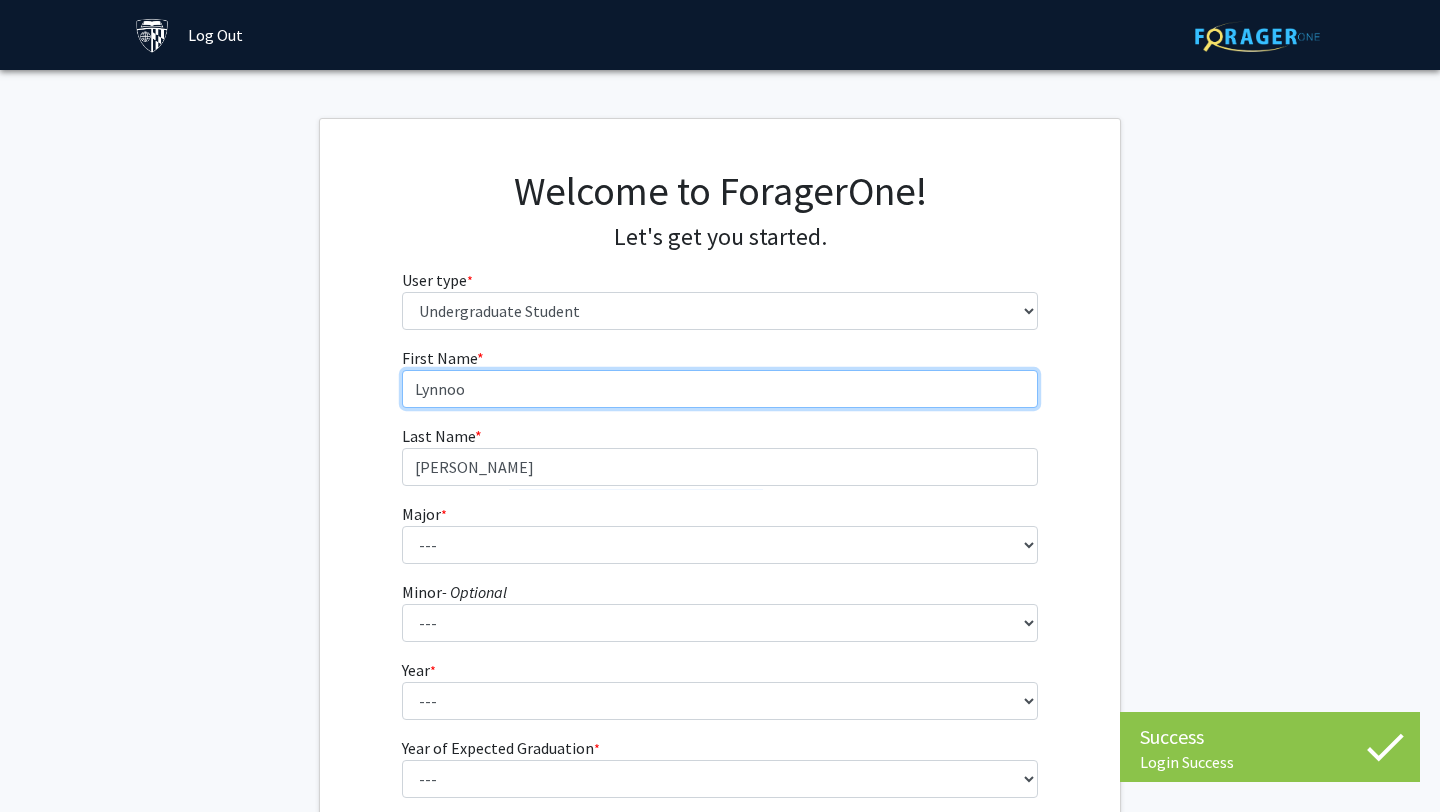 scroll, scrollTop: 56, scrollLeft: 0, axis: vertical 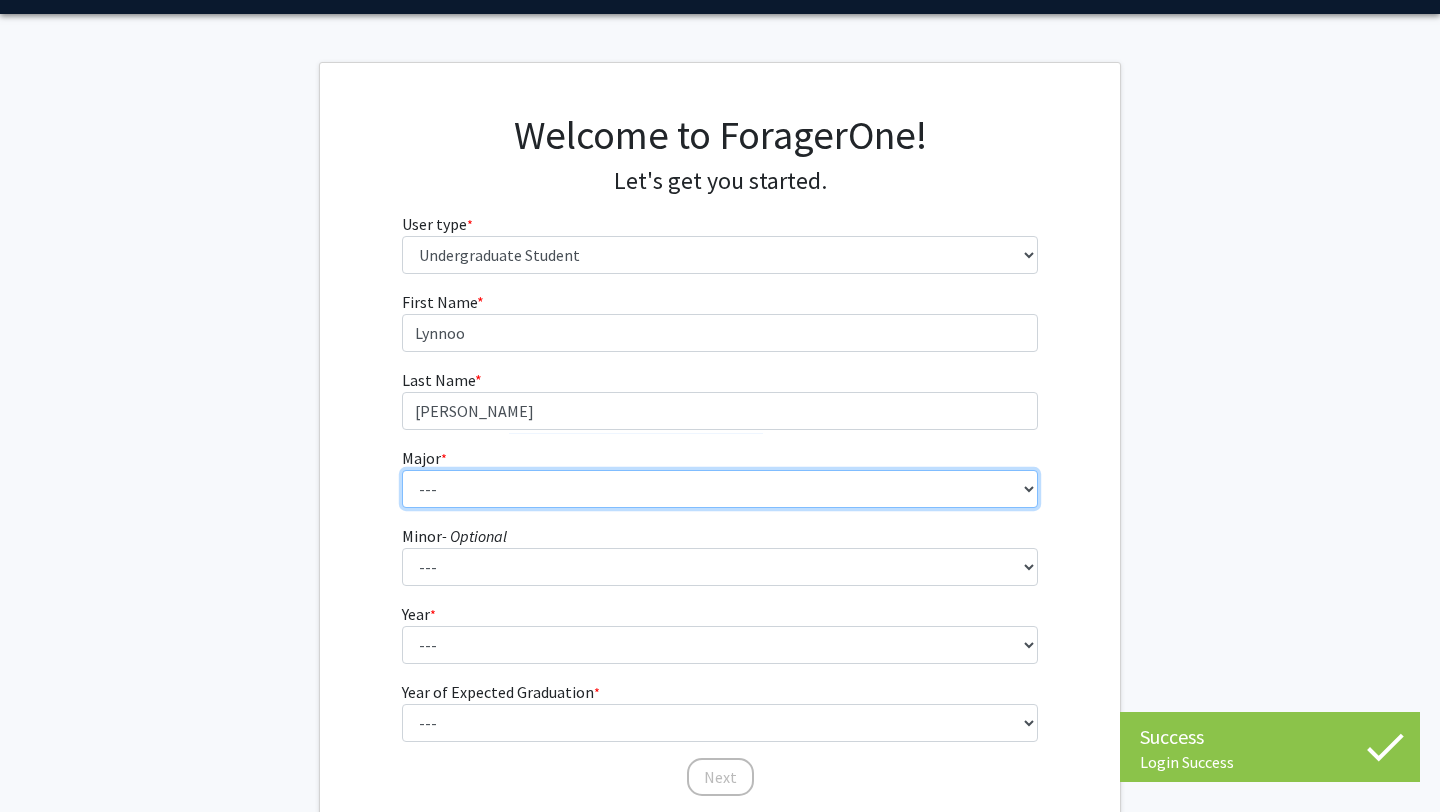 click on "---  Africana Studies   Anthropology   Applied Mathematics & Statistics   Archaeology   Behavioral Biology   Biology   Biomedical Engineering   Biophysics   Chemical & Biomolecular Engineering   Chemistry   Civil Engineering   Classics   Cognitive Science   Computer Engineering   Computer Science   Earth & Planetary Sciences   East Asian Studies   Economics   Electrical Engineering   Engineering Mechanics   English   Environmental Engineering   Environmental Science   Film & Media Studies   [PERSON_NAME] Engineering   Geography   German   Global Environmental Change & Sustainability   History   History of Art   History of Science & Technology   Interdisciplinary Studies   International Studies   Italian   Latin American Studies   Materials Science & Engineering   Mathematics   Mechanical Engineering   Medicine, Science & the Humanities   Molecular & Cellular Biology   Music   Natural Sciences   Near Eastern Studies   Neuroscience   Philosophy   Physics   Political Science   Psychology   Romance Languages" at bounding box center (720, 489) 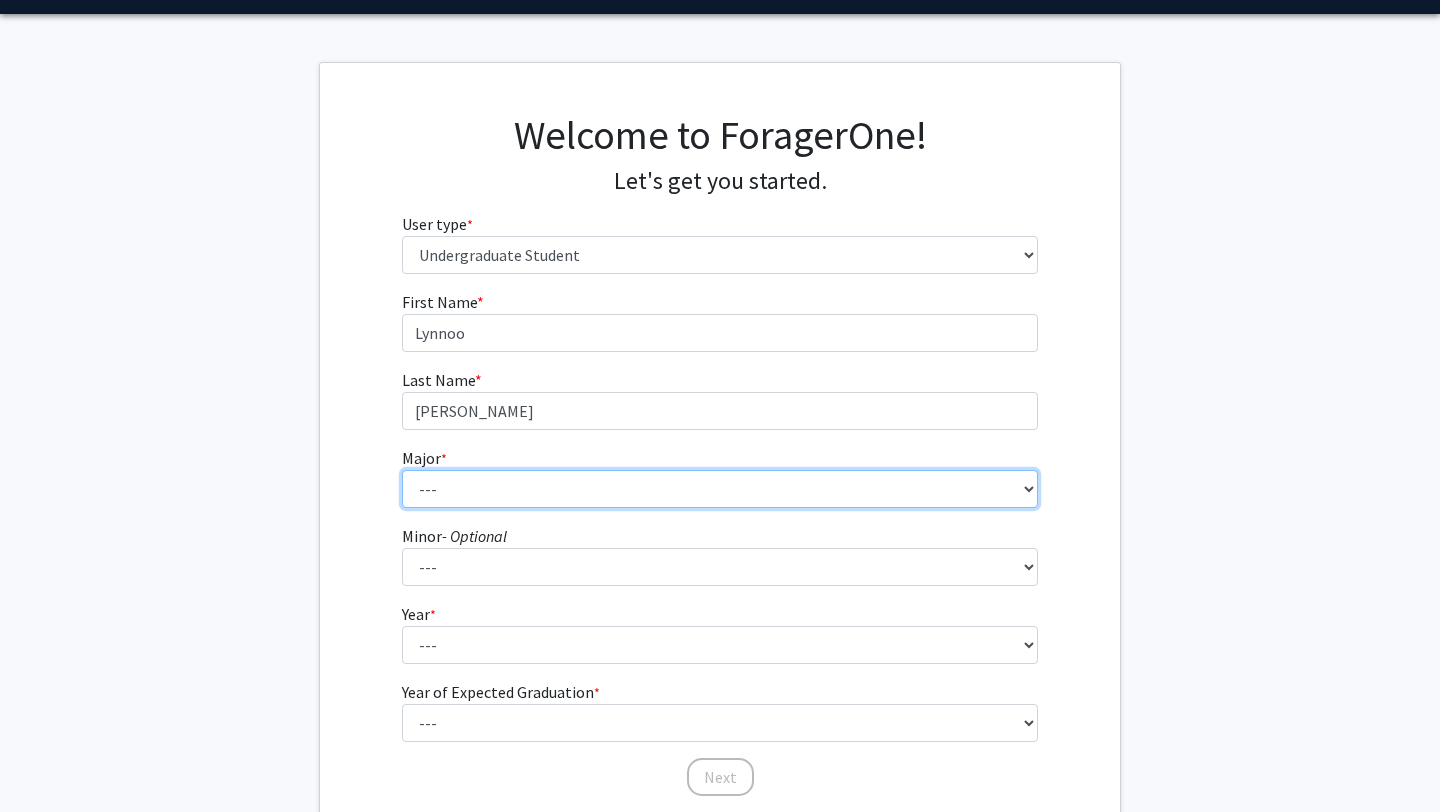 select on "9: 24" 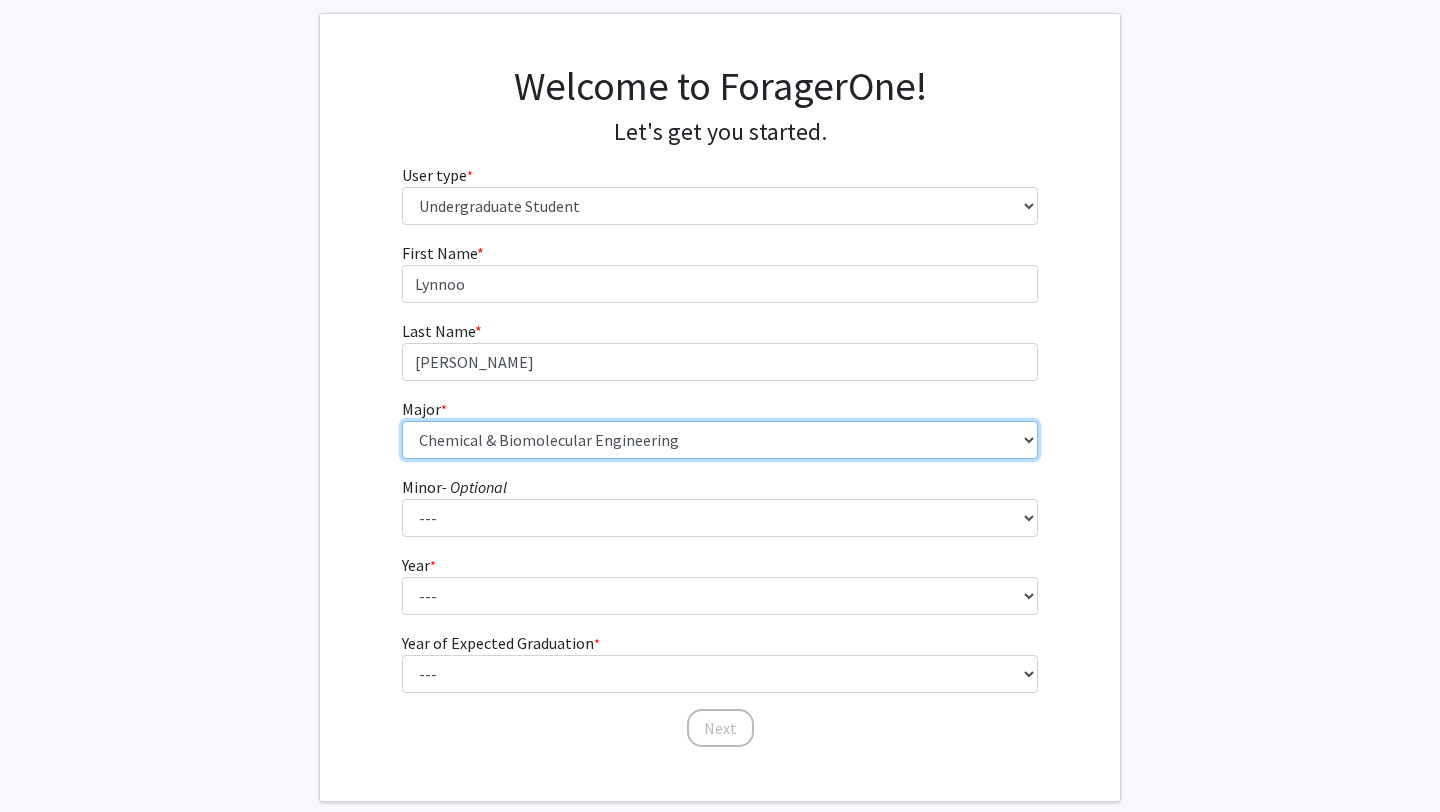 scroll, scrollTop: 140, scrollLeft: 0, axis: vertical 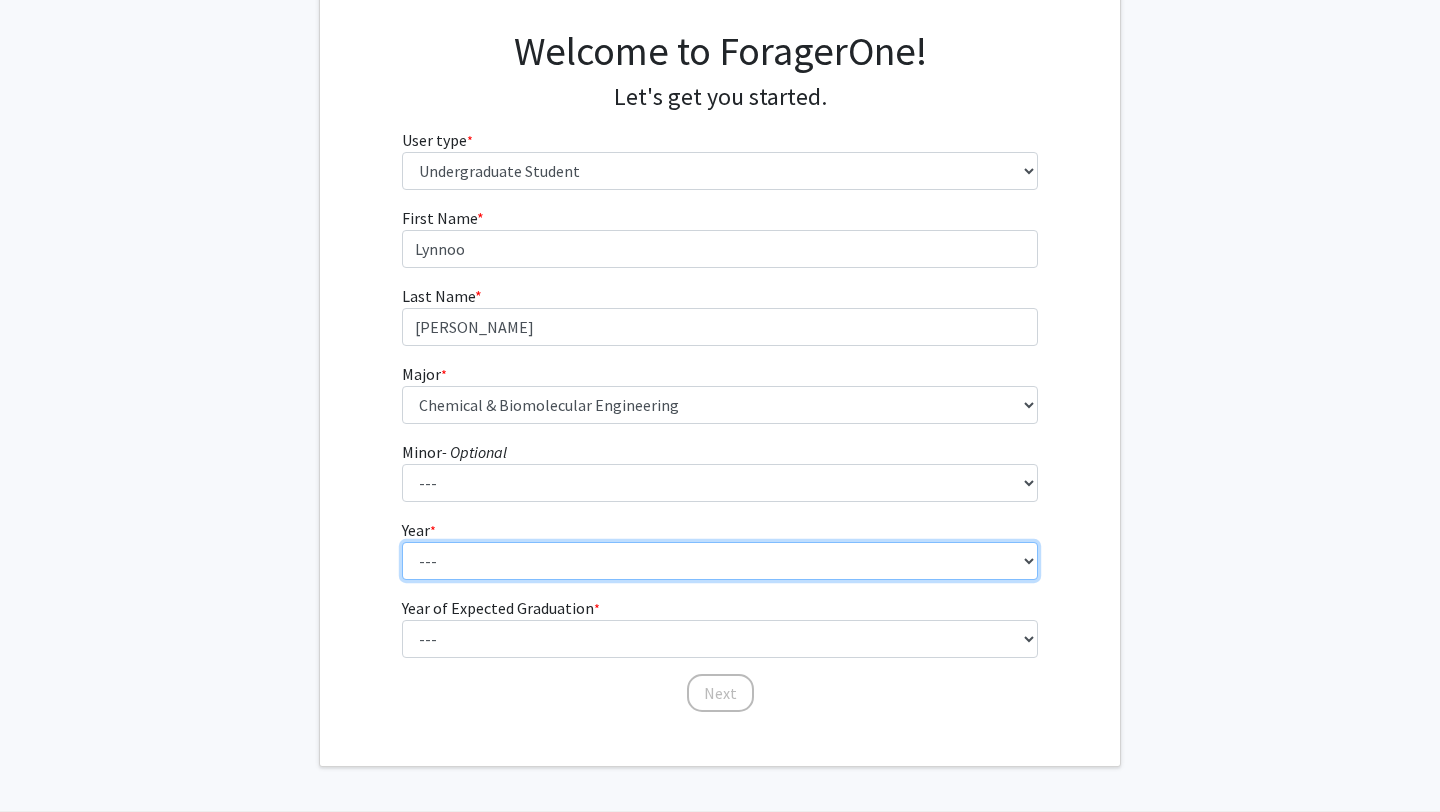 click on "---  First-year   Sophomore   Junior   Senior   Postbaccalaureate Certificate" at bounding box center (720, 561) 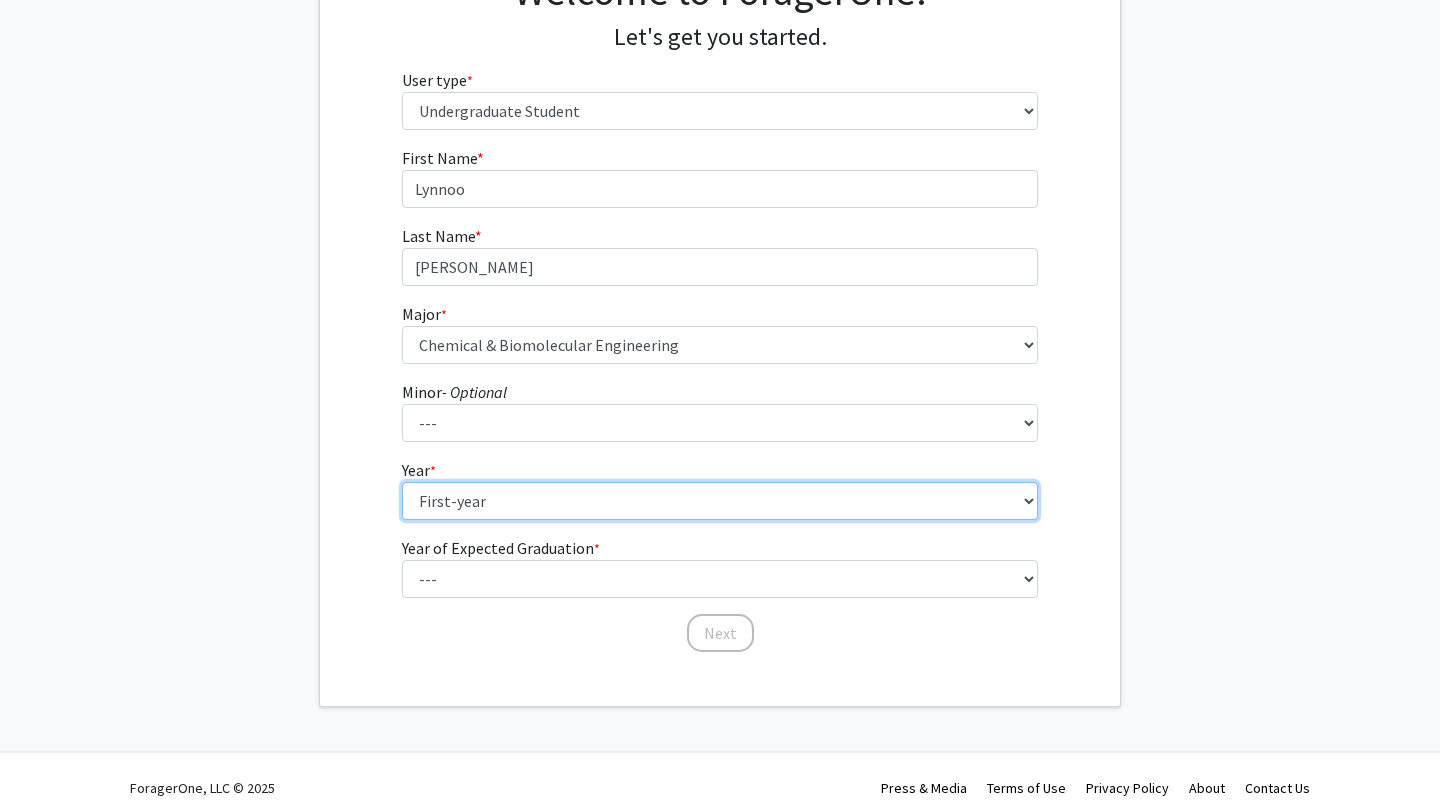 scroll, scrollTop: 207, scrollLeft: 0, axis: vertical 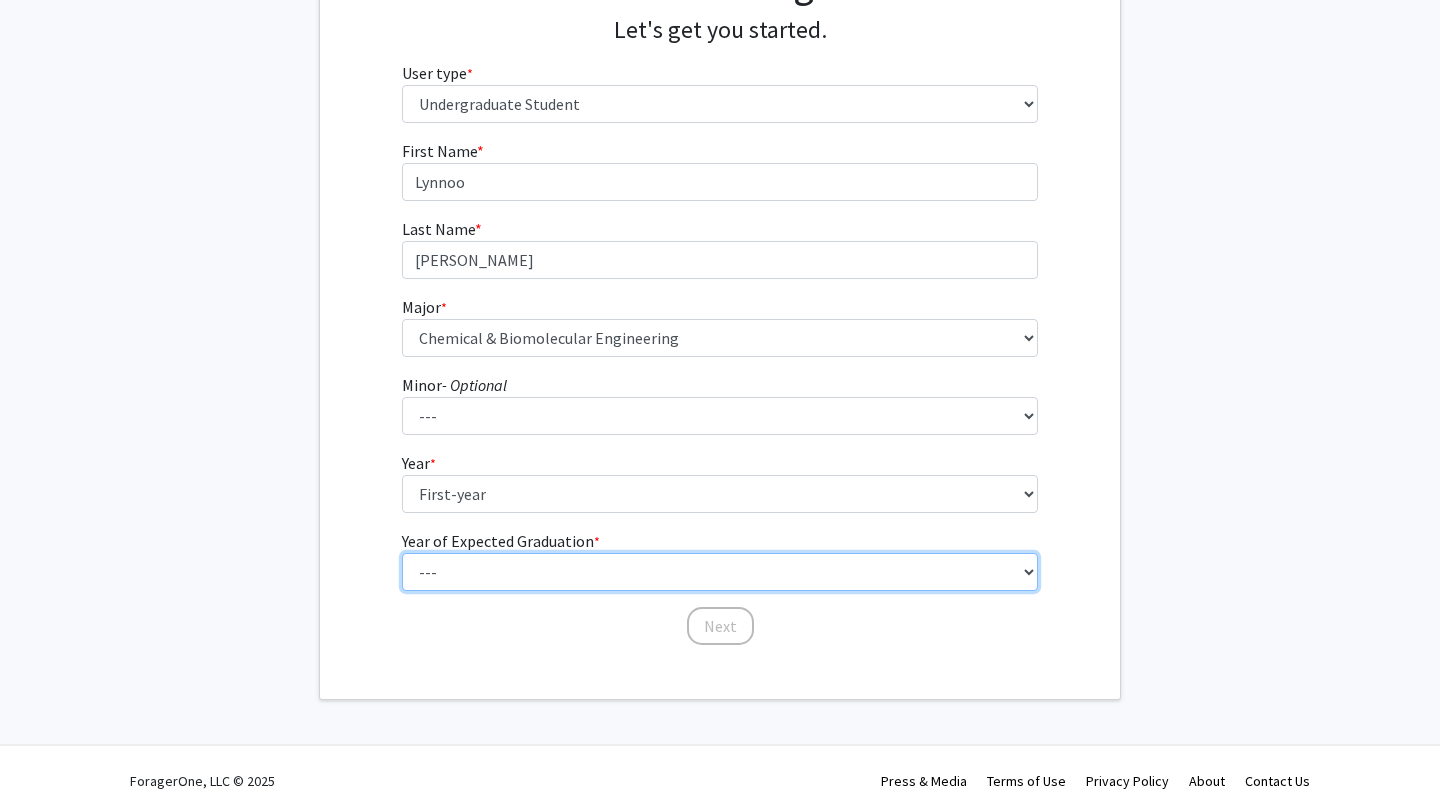 click on "---  2025   2026   2027   2028   2029   2030   2031   2032   2033   2034" at bounding box center [720, 572] 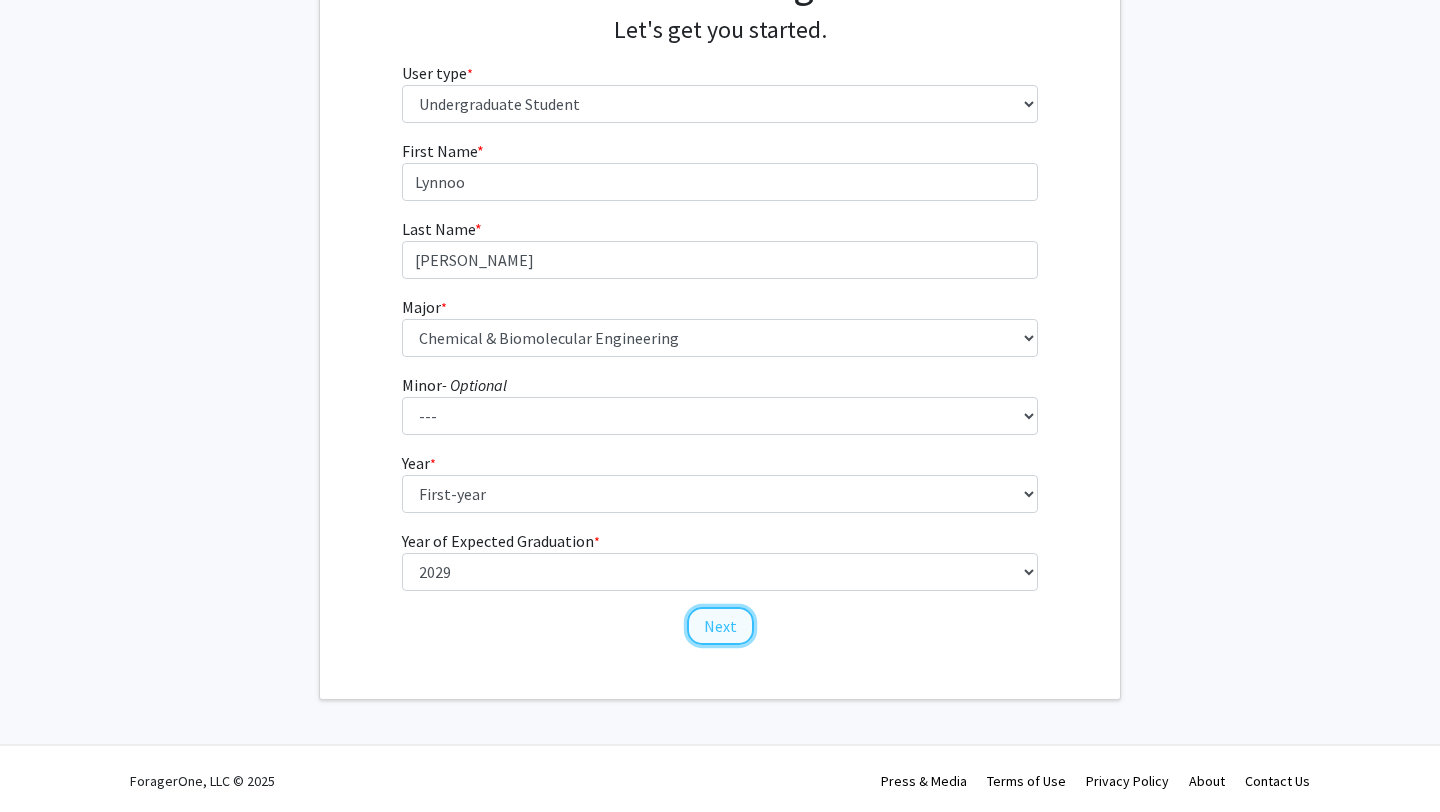 click on "Next" 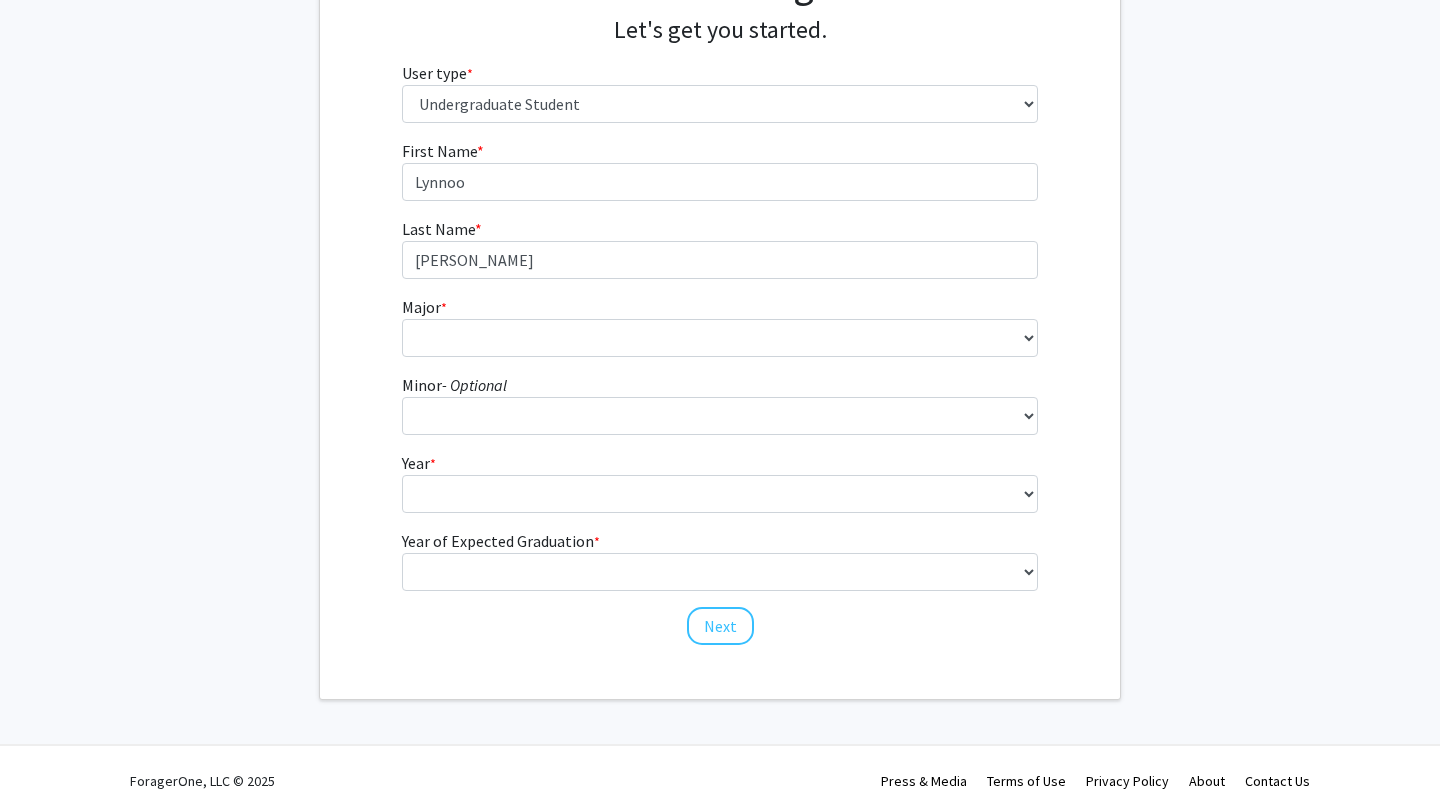 scroll, scrollTop: 0, scrollLeft: 0, axis: both 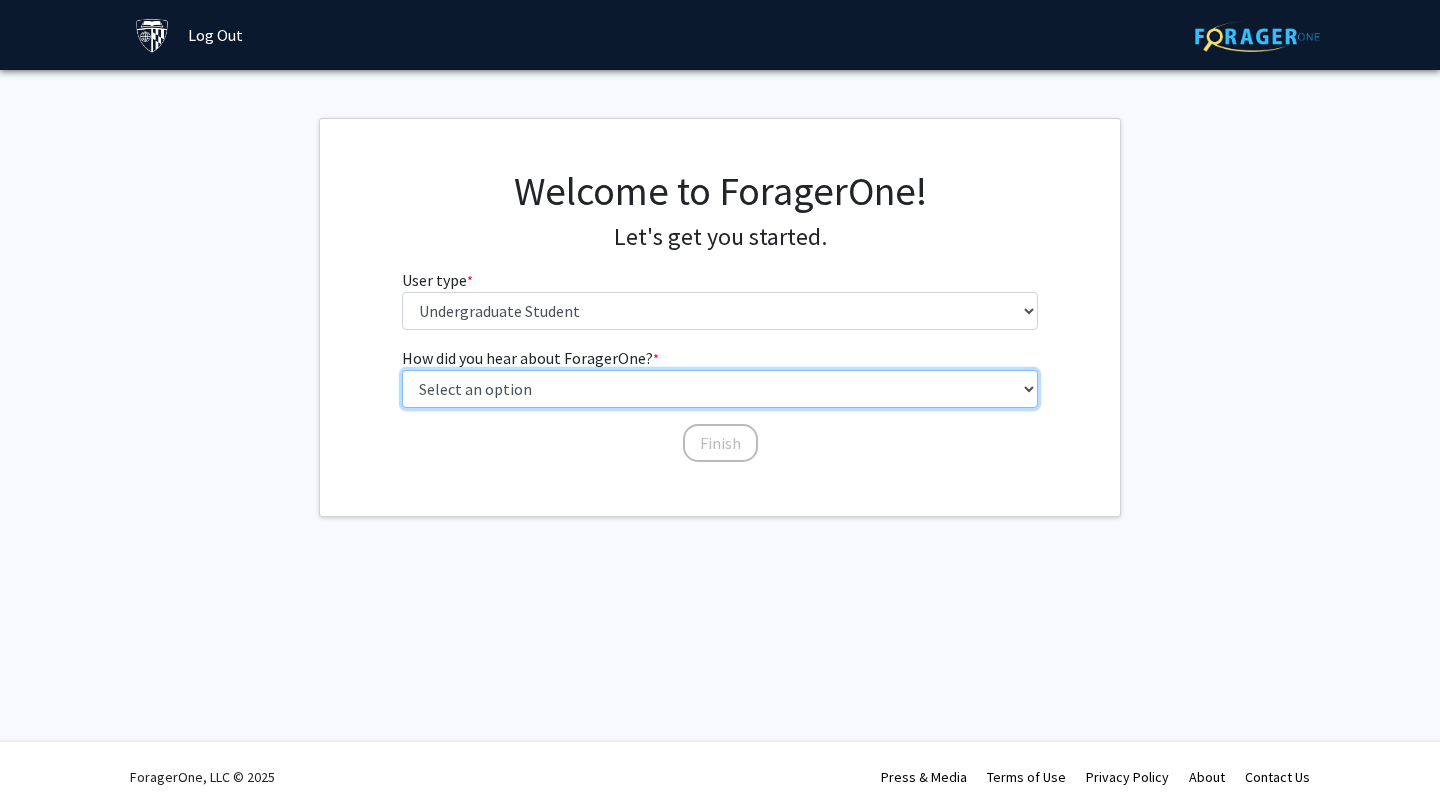 click on "Select an option  Peer/student recommendation   Faculty/staff recommendation   University website   University email or newsletter   Other" at bounding box center [720, 389] 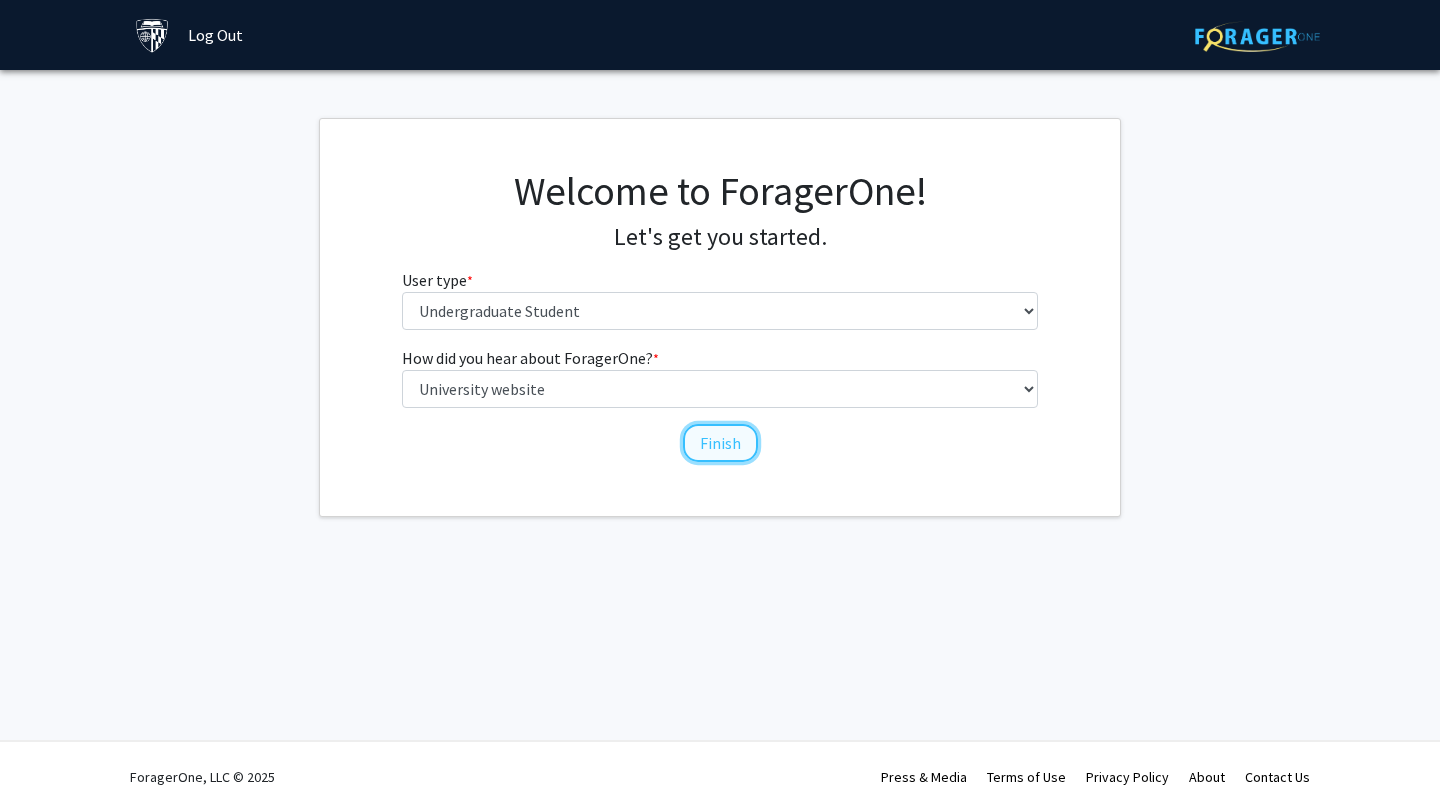 click on "Finish" 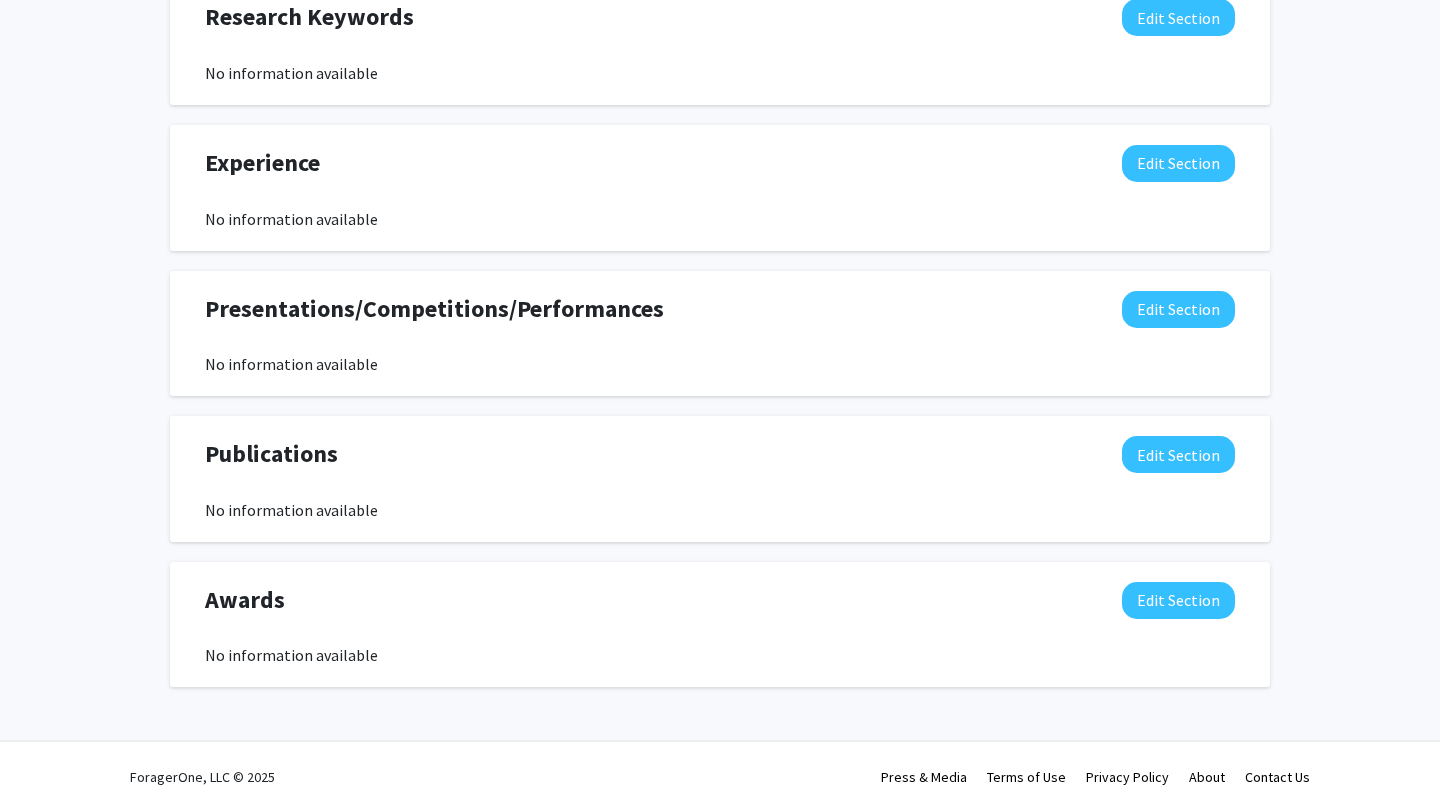 scroll, scrollTop: 0, scrollLeft: 0, axis: both 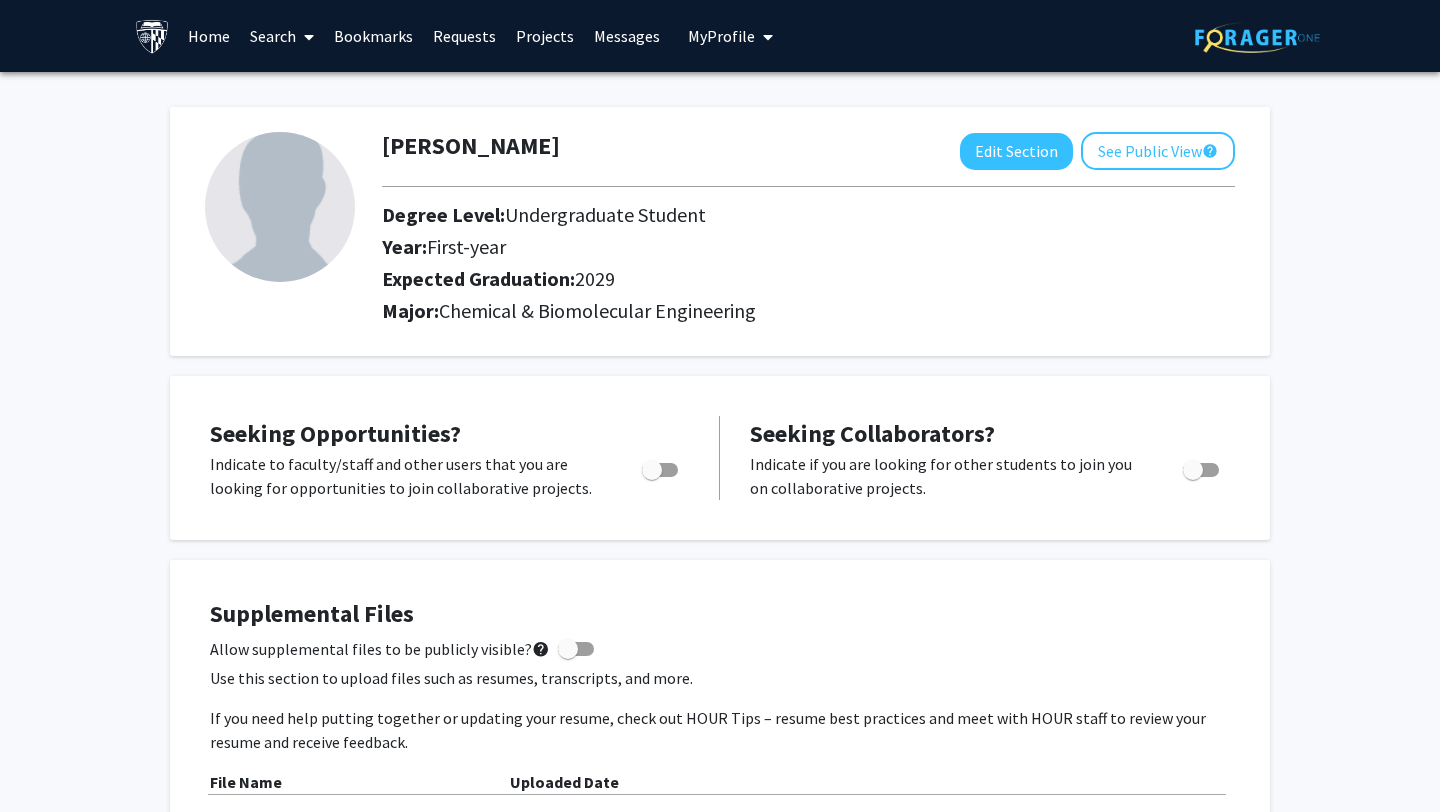 click on "Projects" at bounding box center [545, 36] 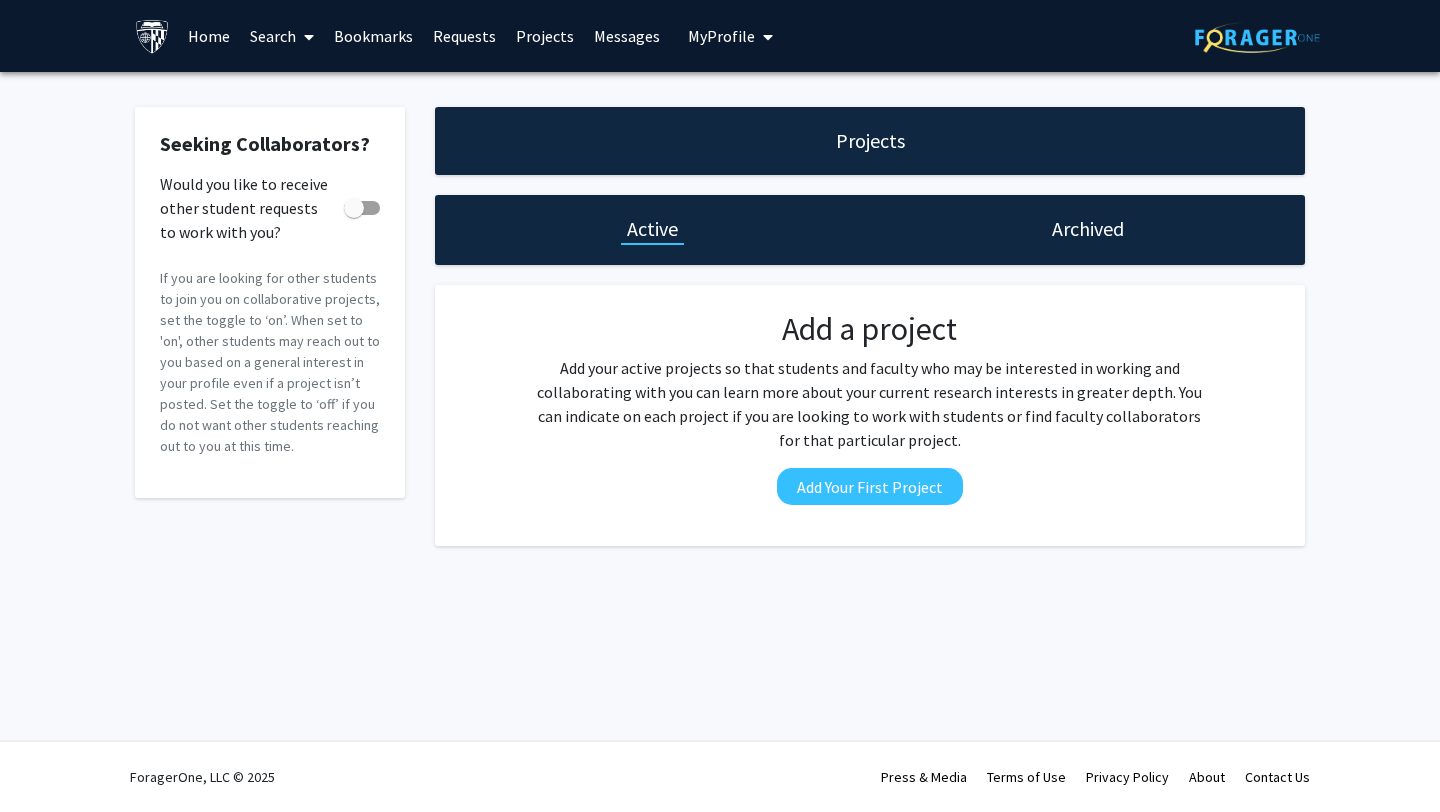 click on "Home" at bounding box center (209, 36) 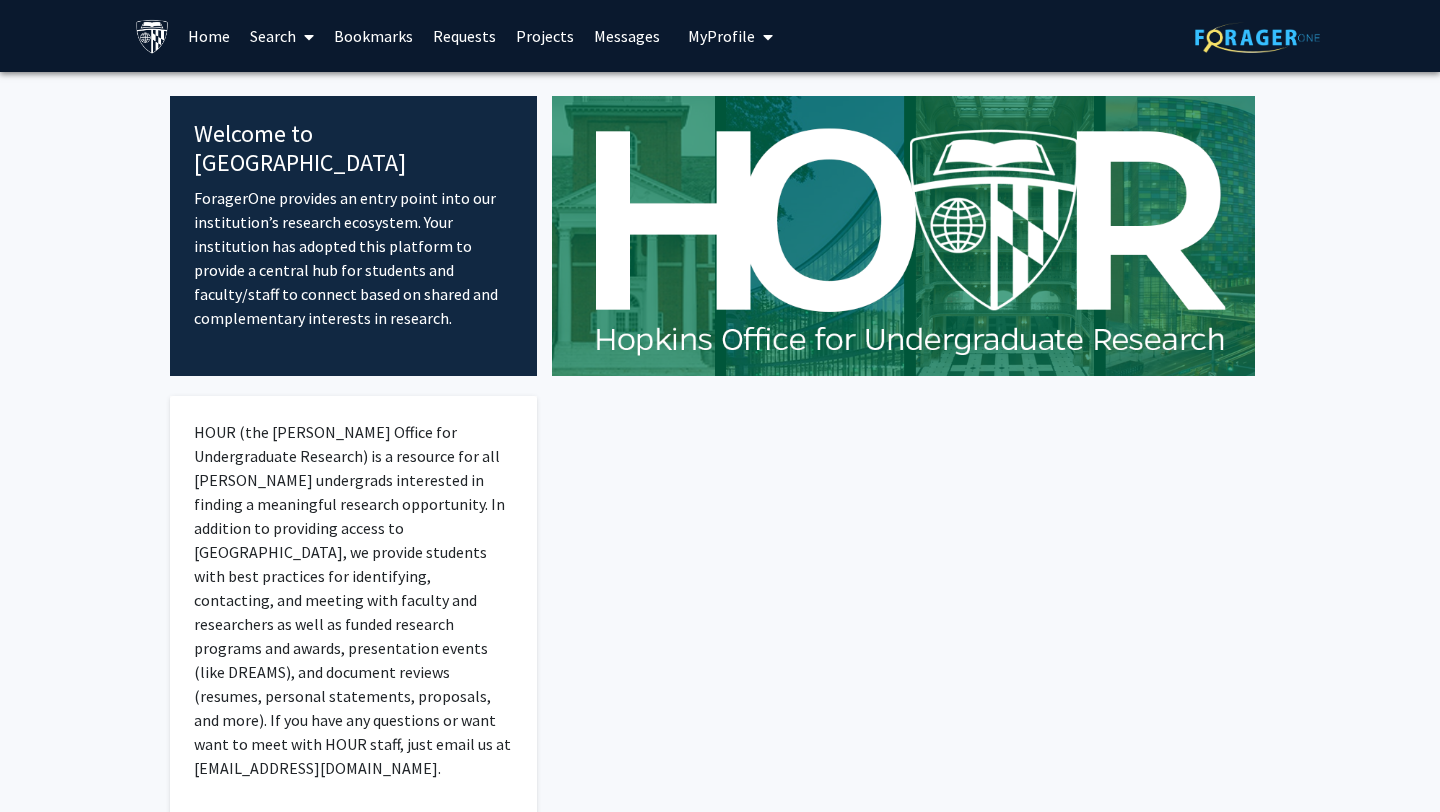 click on "Search" at bounding box center (282, 36) 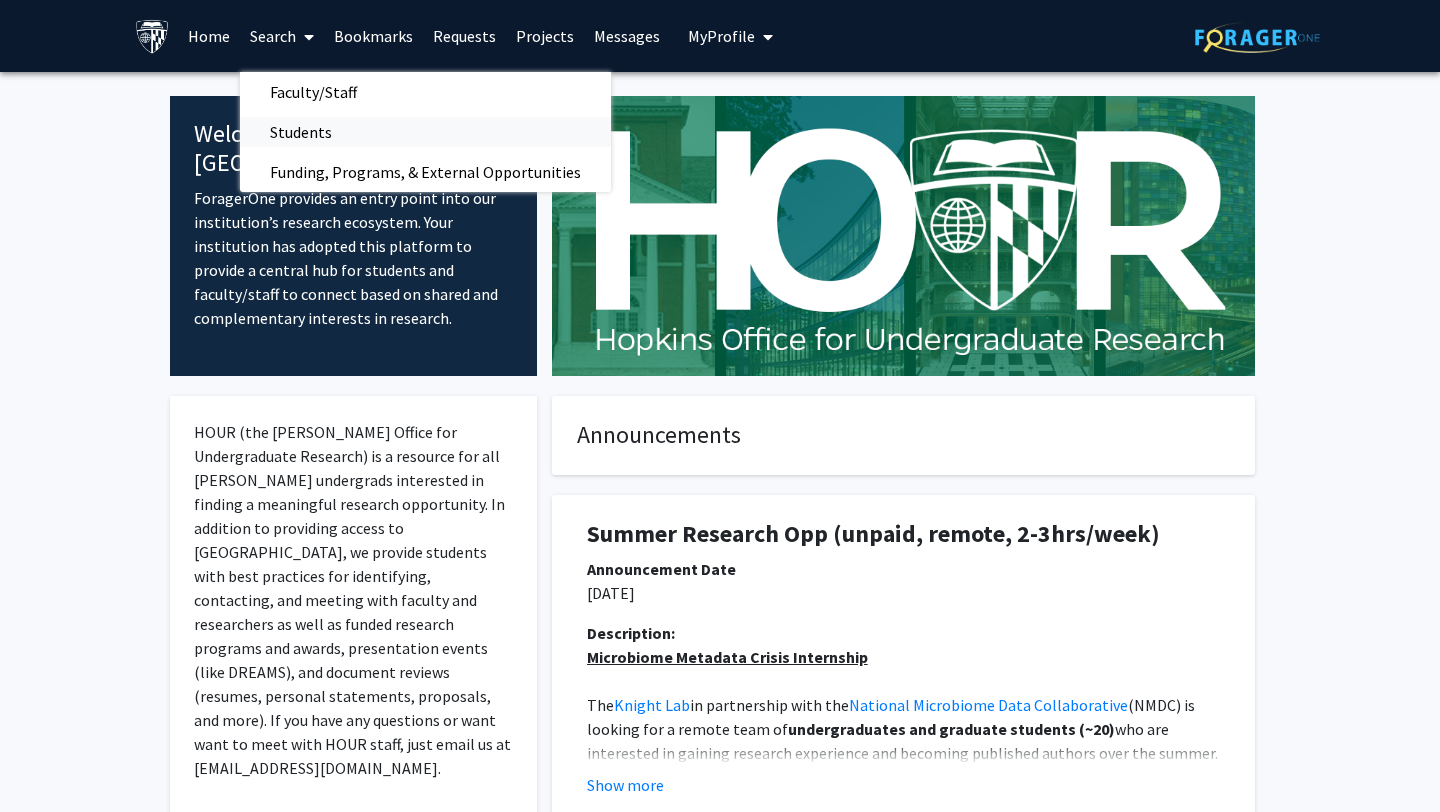 click on "Students" at bounding box center (425, 132) 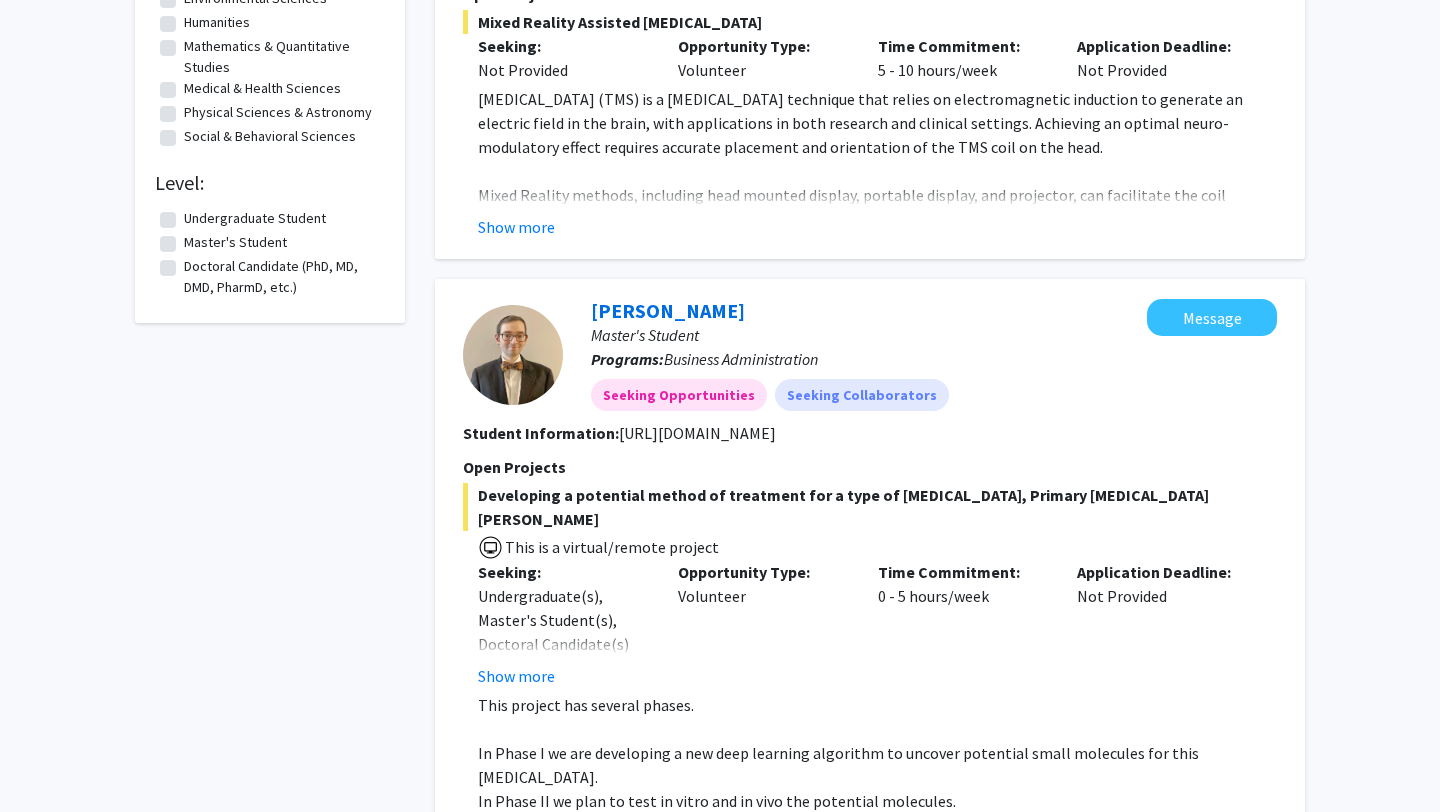 scroll, scrollTop: 570, scrollLeft: 0, axis: vertical 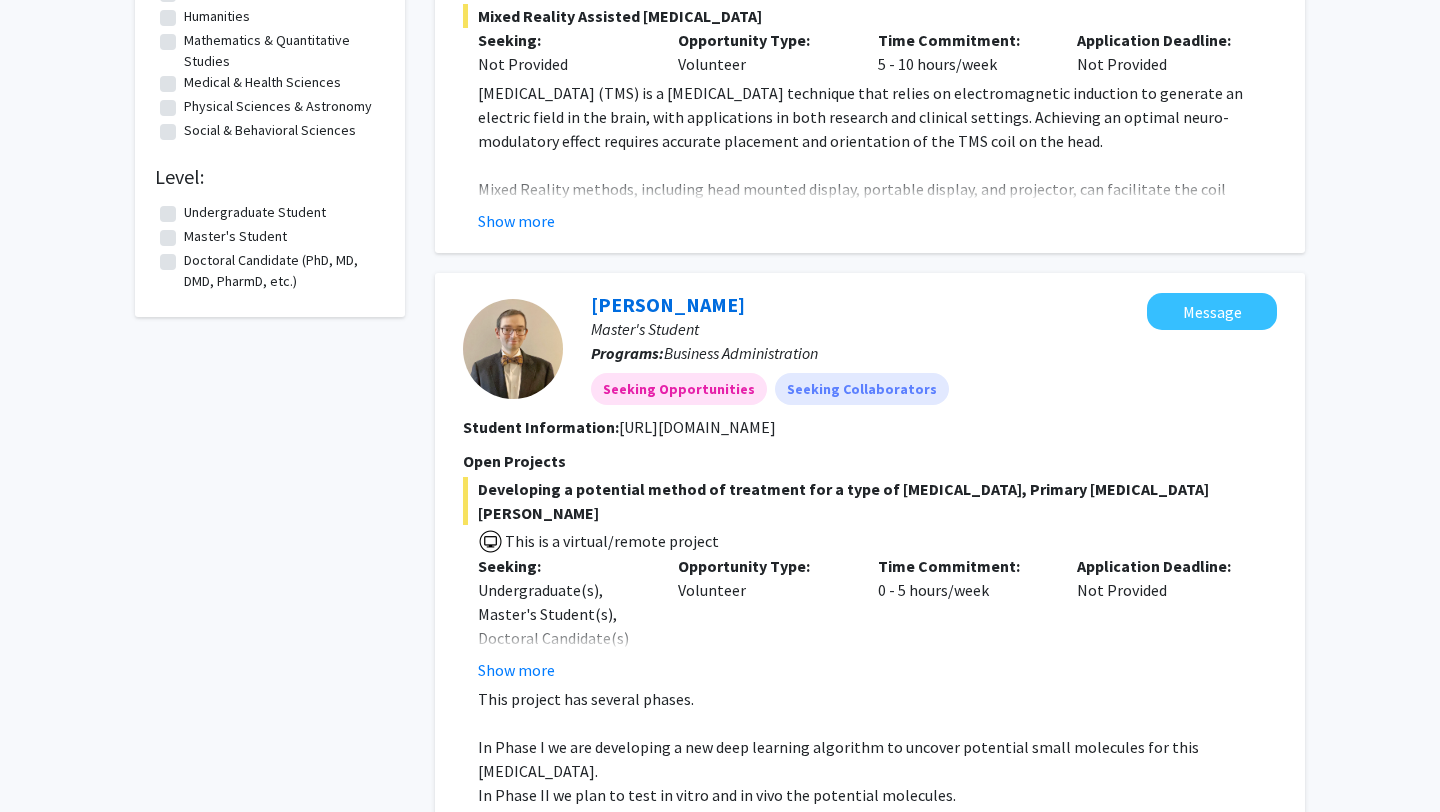 click on "Student Information:  [URL][DOMAIN_NAME]" 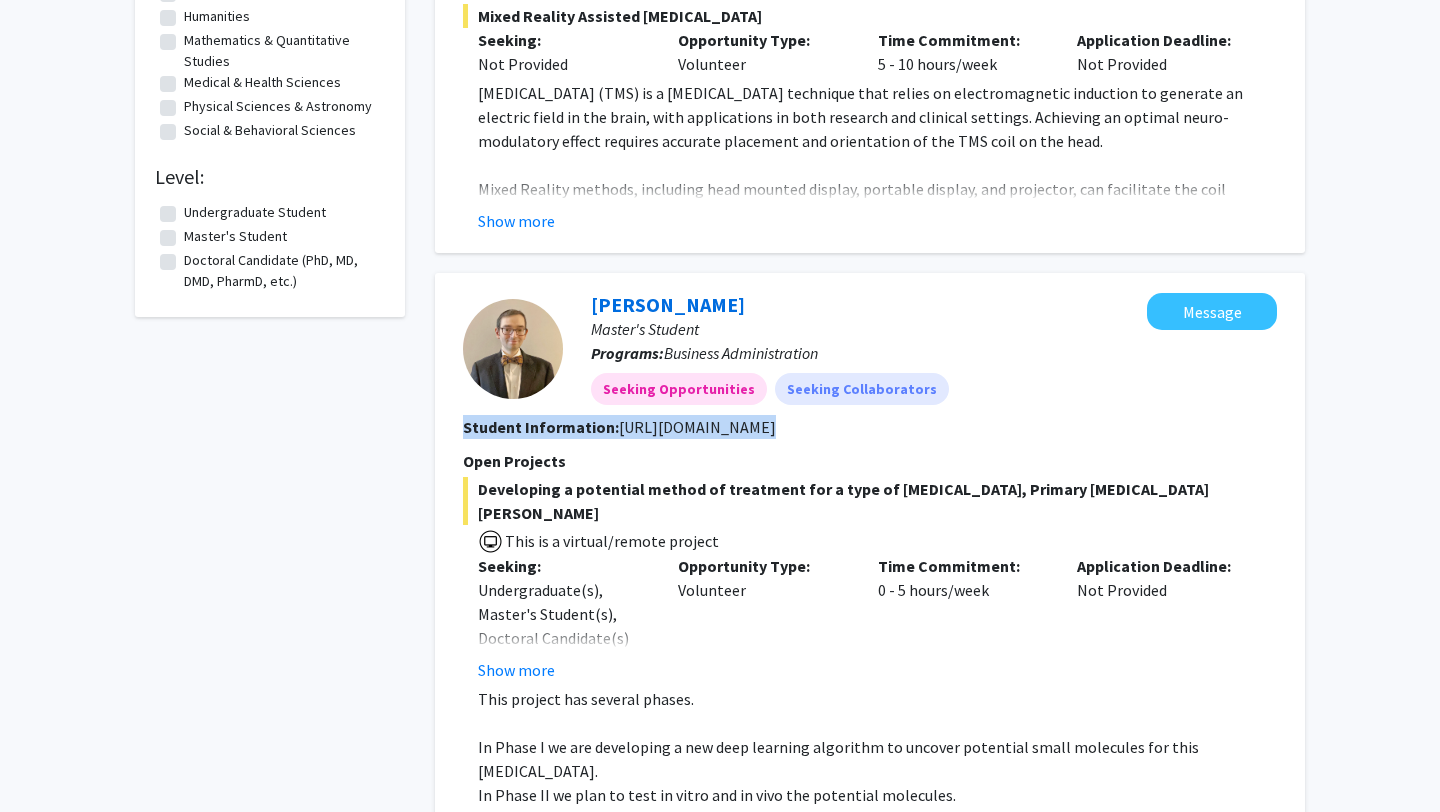 click on "Student Information:  [URL][DOMAIN_NAME]" 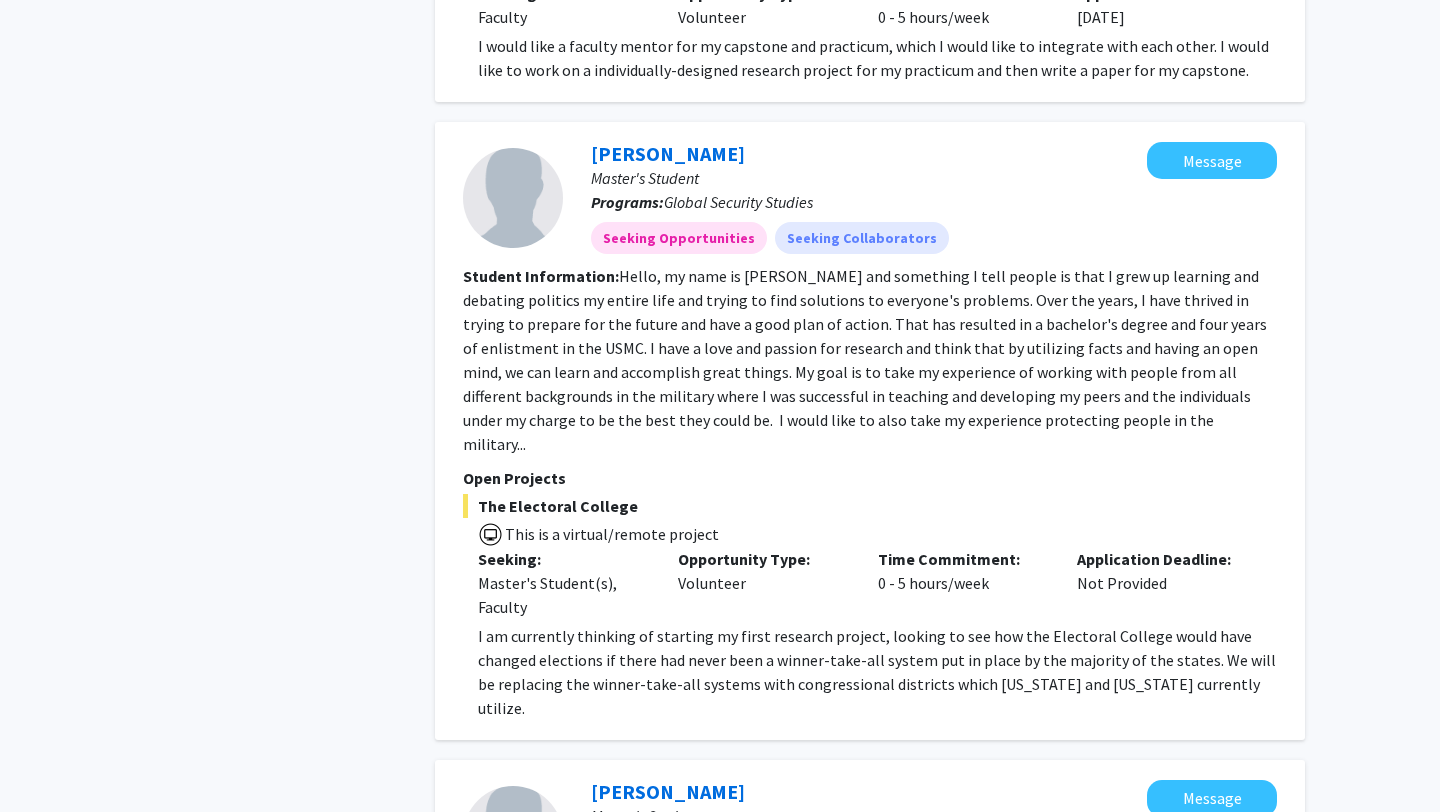 scroll, scrollTop: 0, scrollLeft: 0, axis: both 